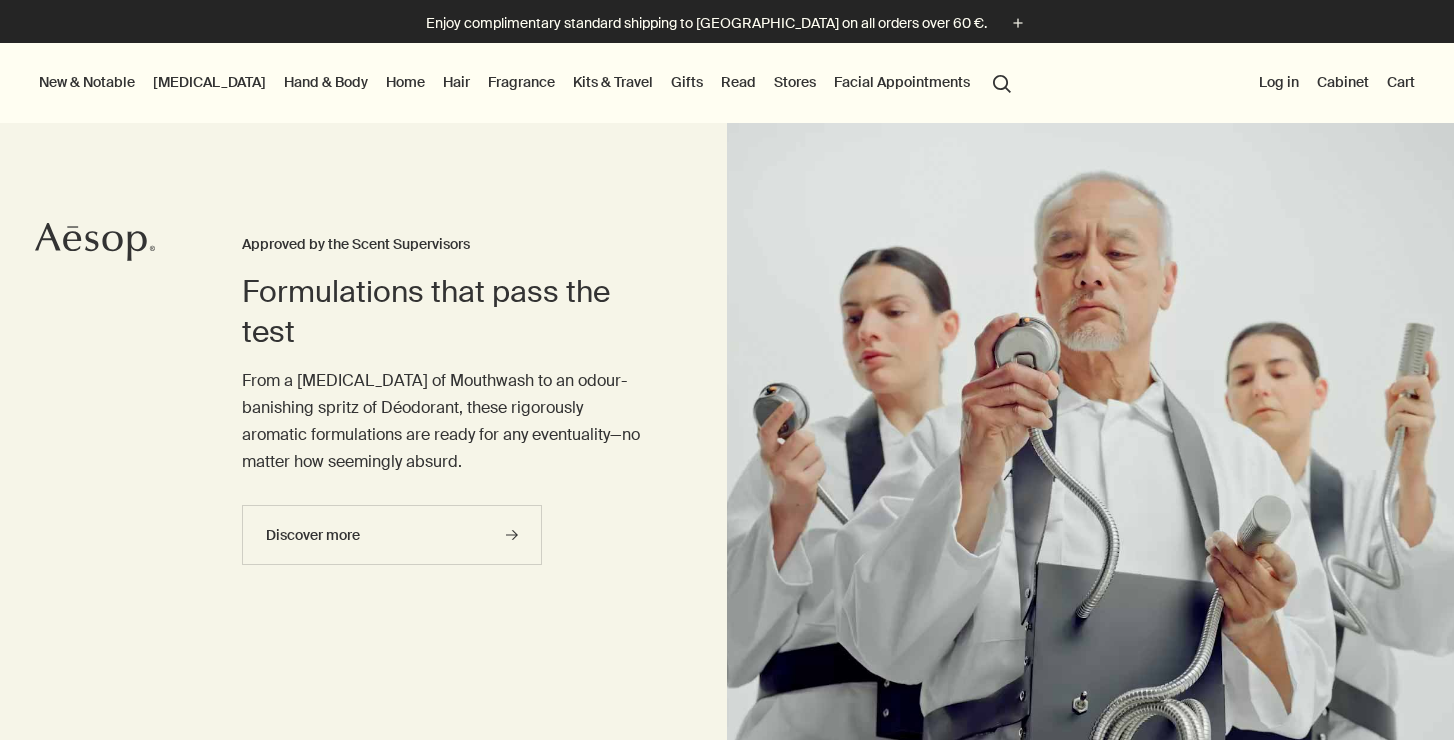 scroll, scrollTop: 0, scrollLeft: 0, axis: both 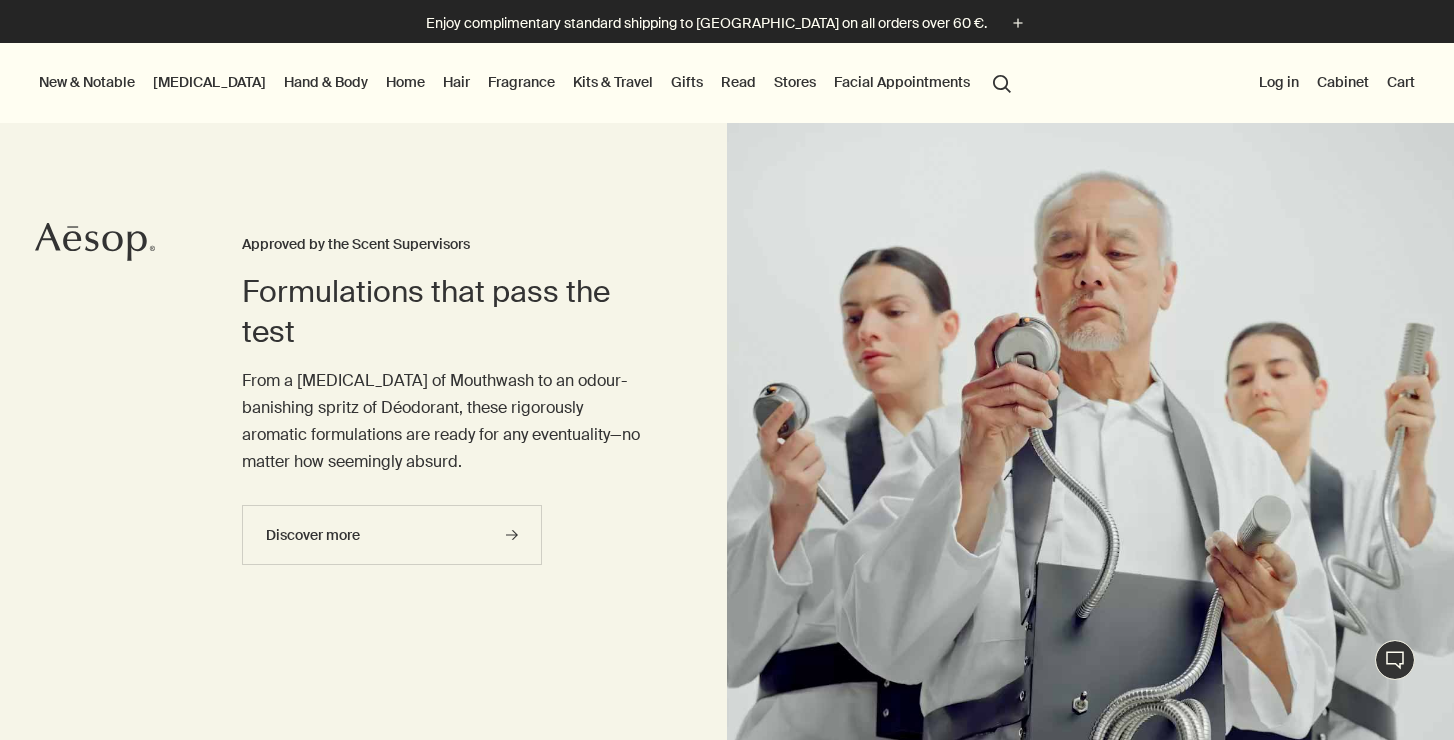 click on "New & Notable" at bounding box center [87, 82] 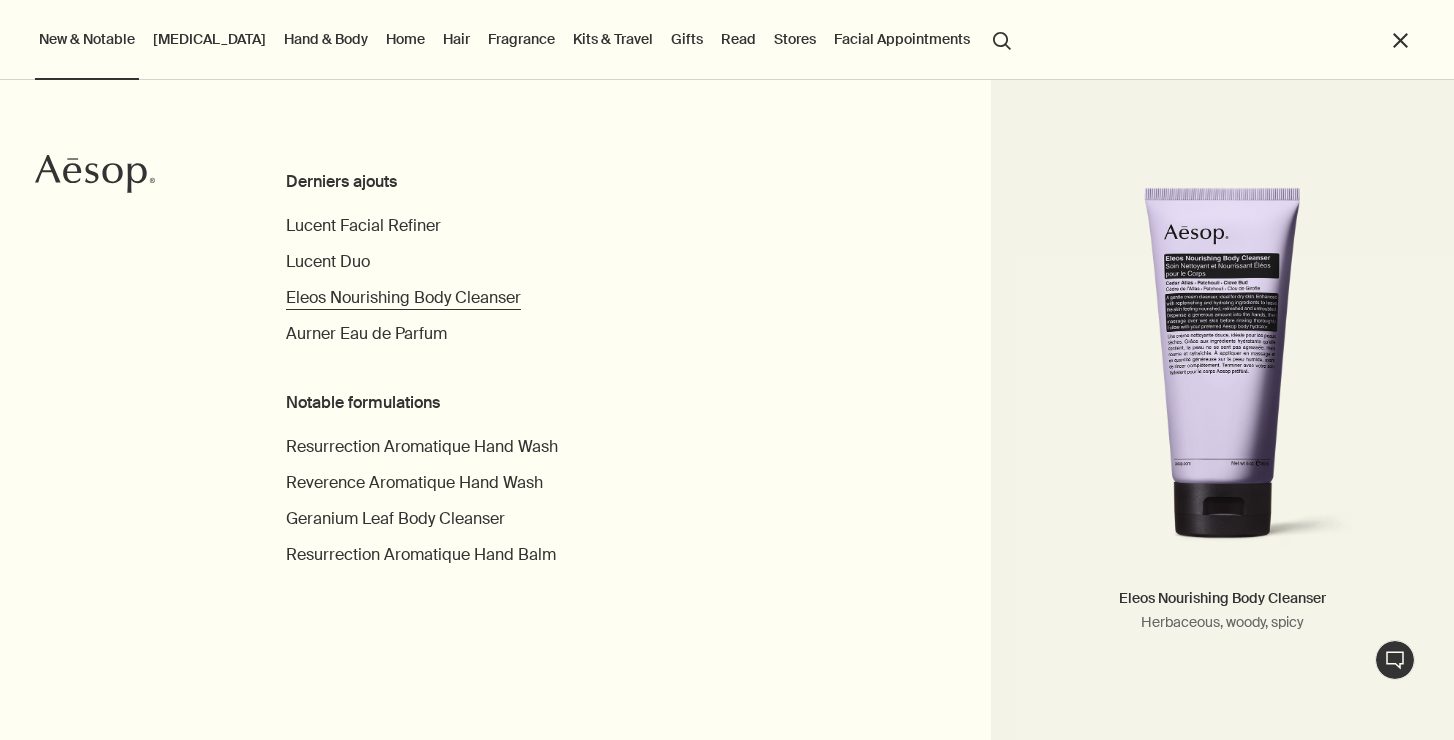 click on "Eleos Nourishing Body Cleanser" at bounding box center [403, 297] 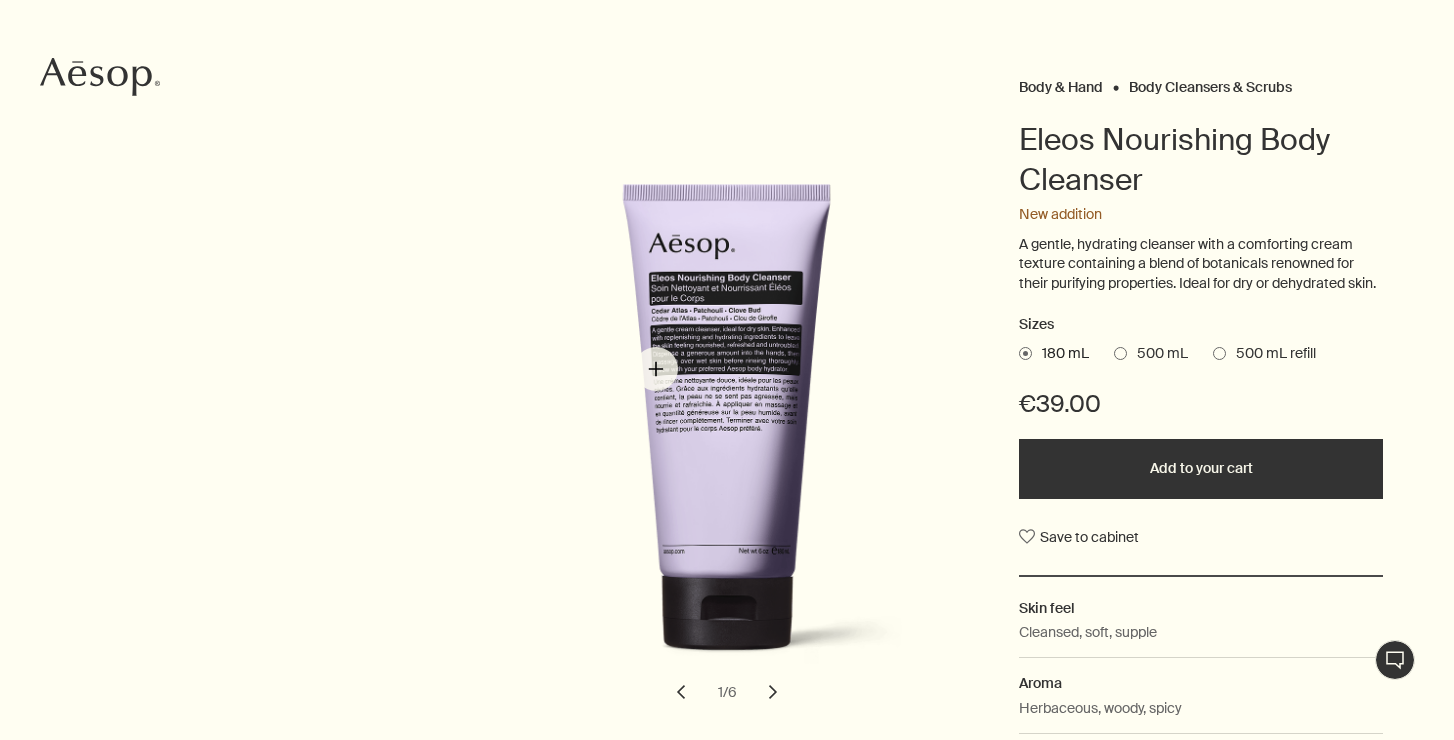 scroll, scrollTop: 177, scrollLeft: 0, axis: vertical 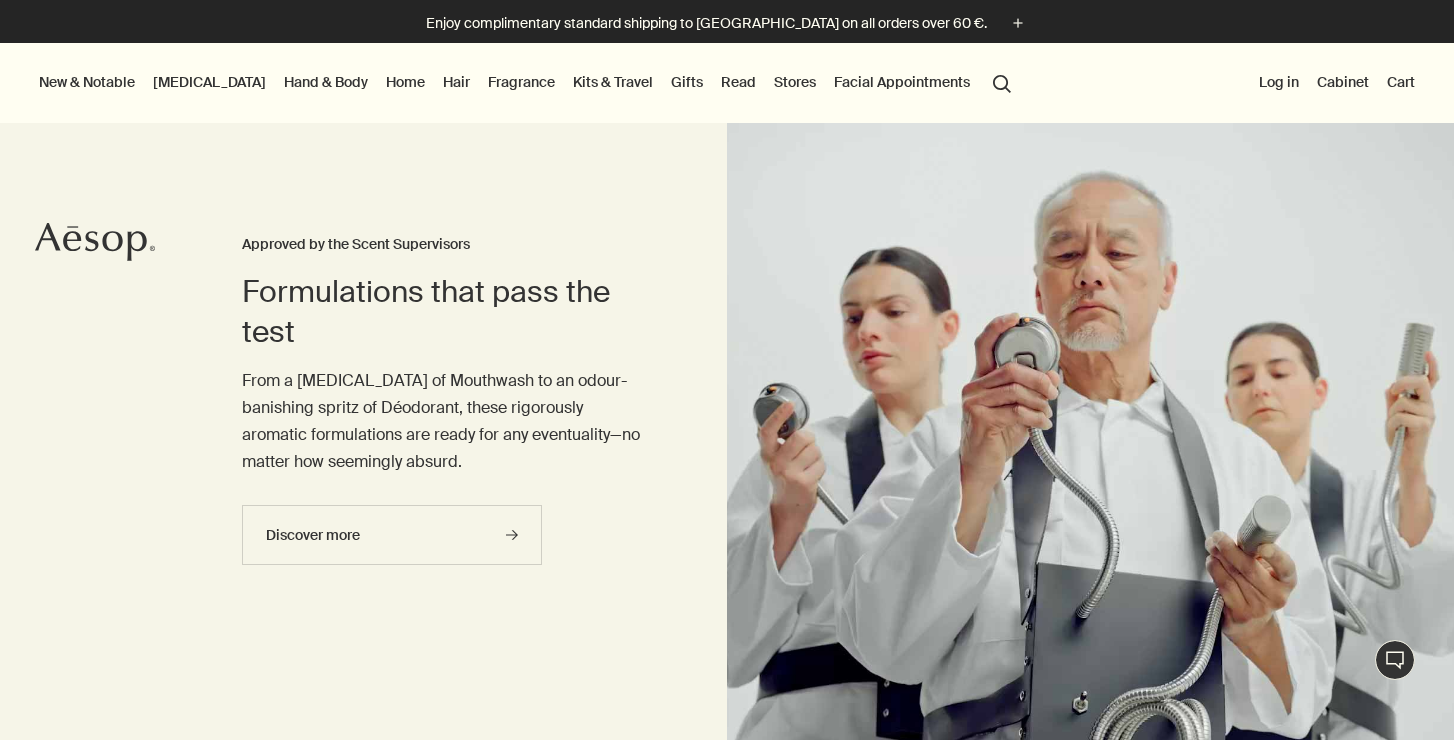 click on "Hair" at bounding box center [456, 82] 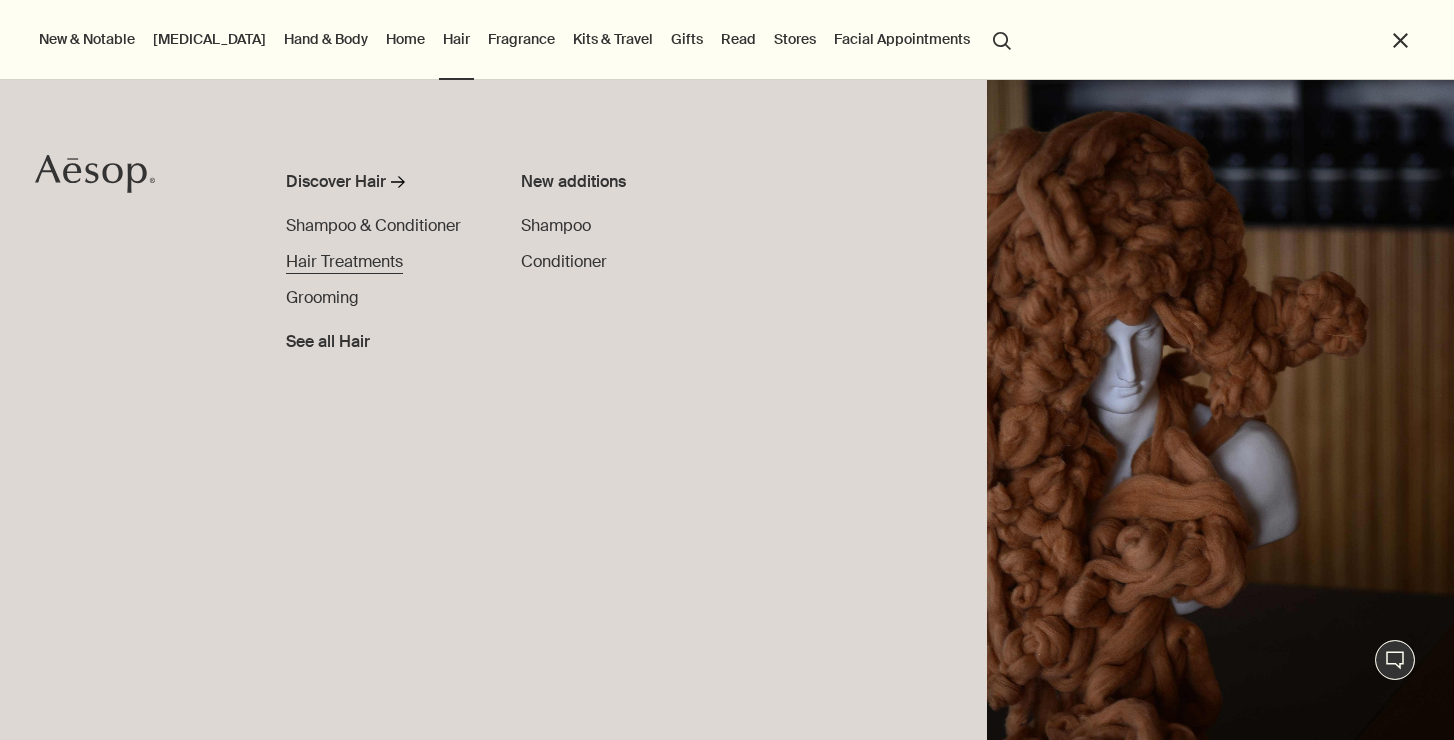 click on "Hair Treatments" at bounding box center [344, 261] 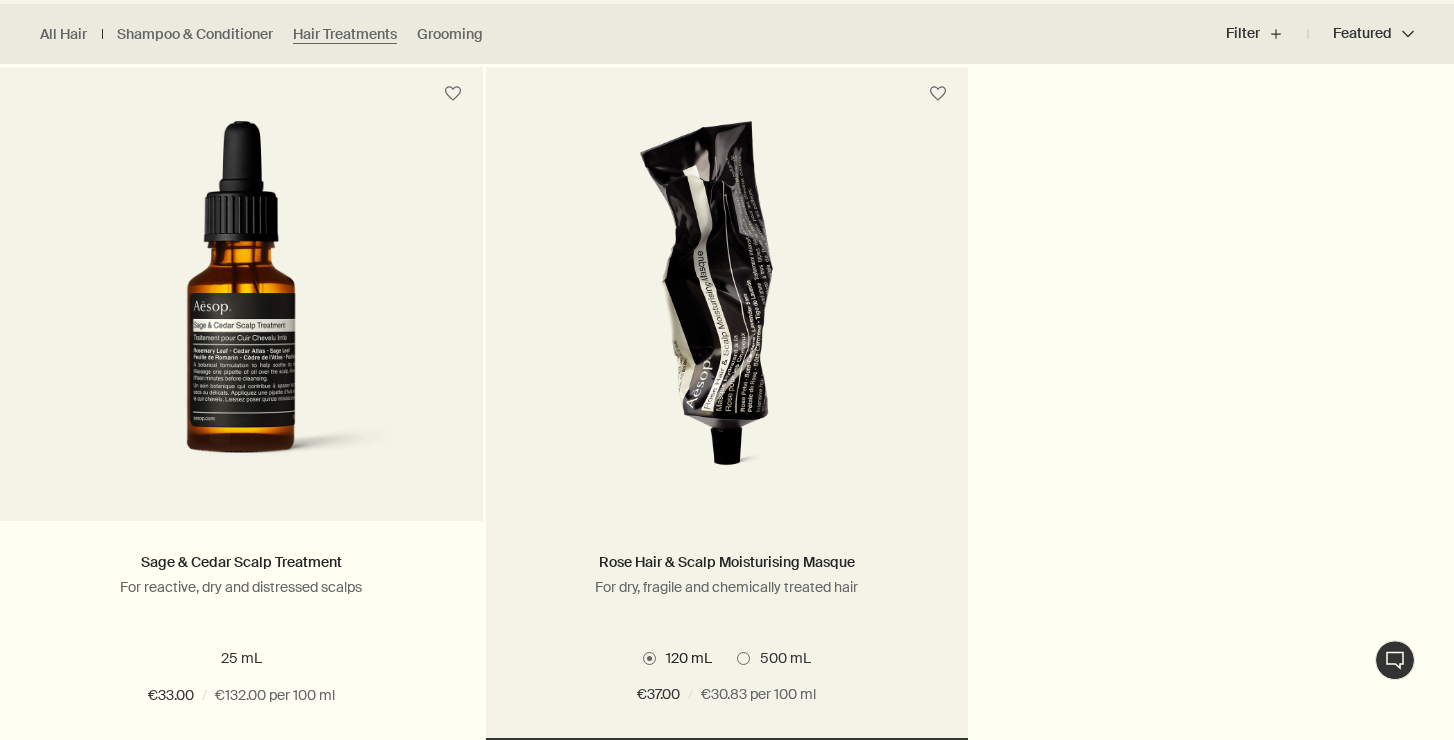 scroll, scrollTop: 611, scrollLeft: 0, axis: vertical 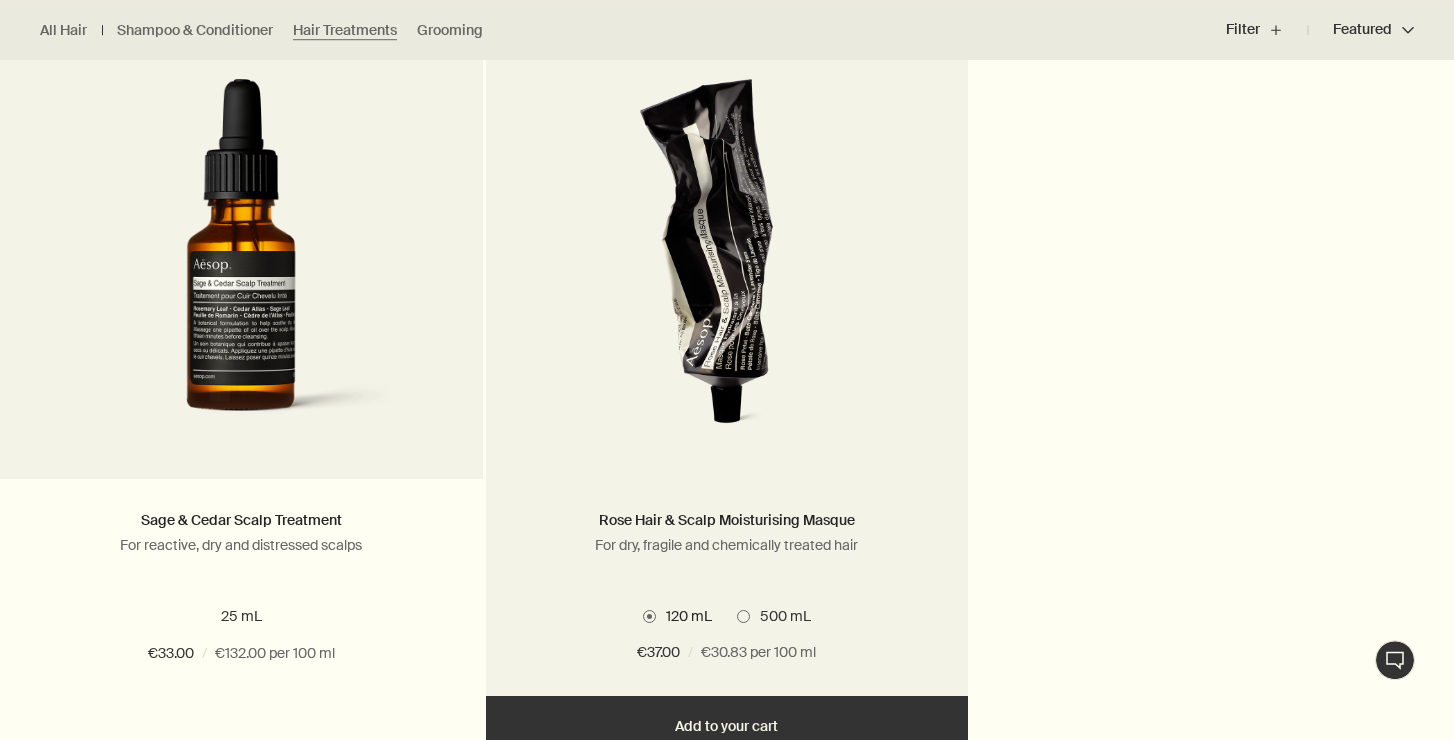 click at bounding box center [727, 264] 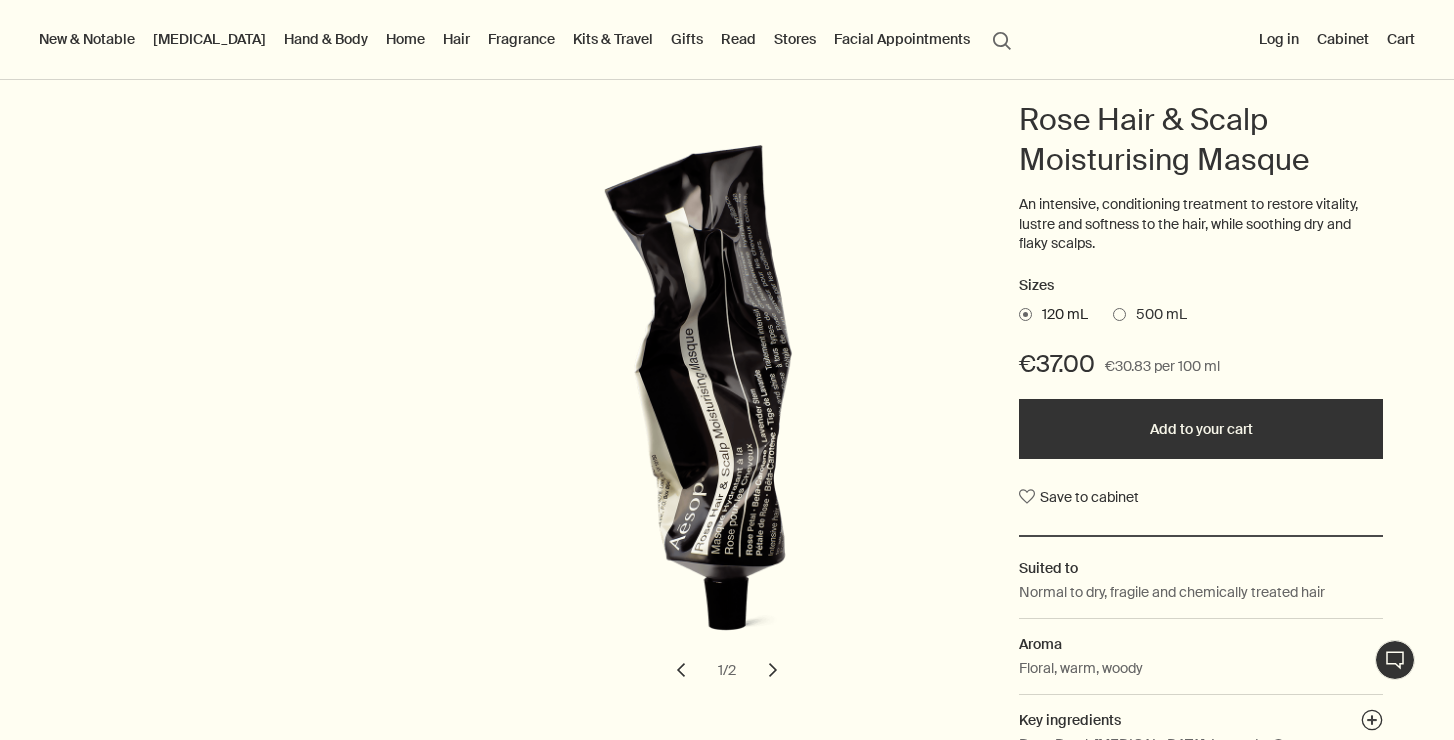 scroll, scrollTop: 185, scrollLeft: 0, axis: vertical 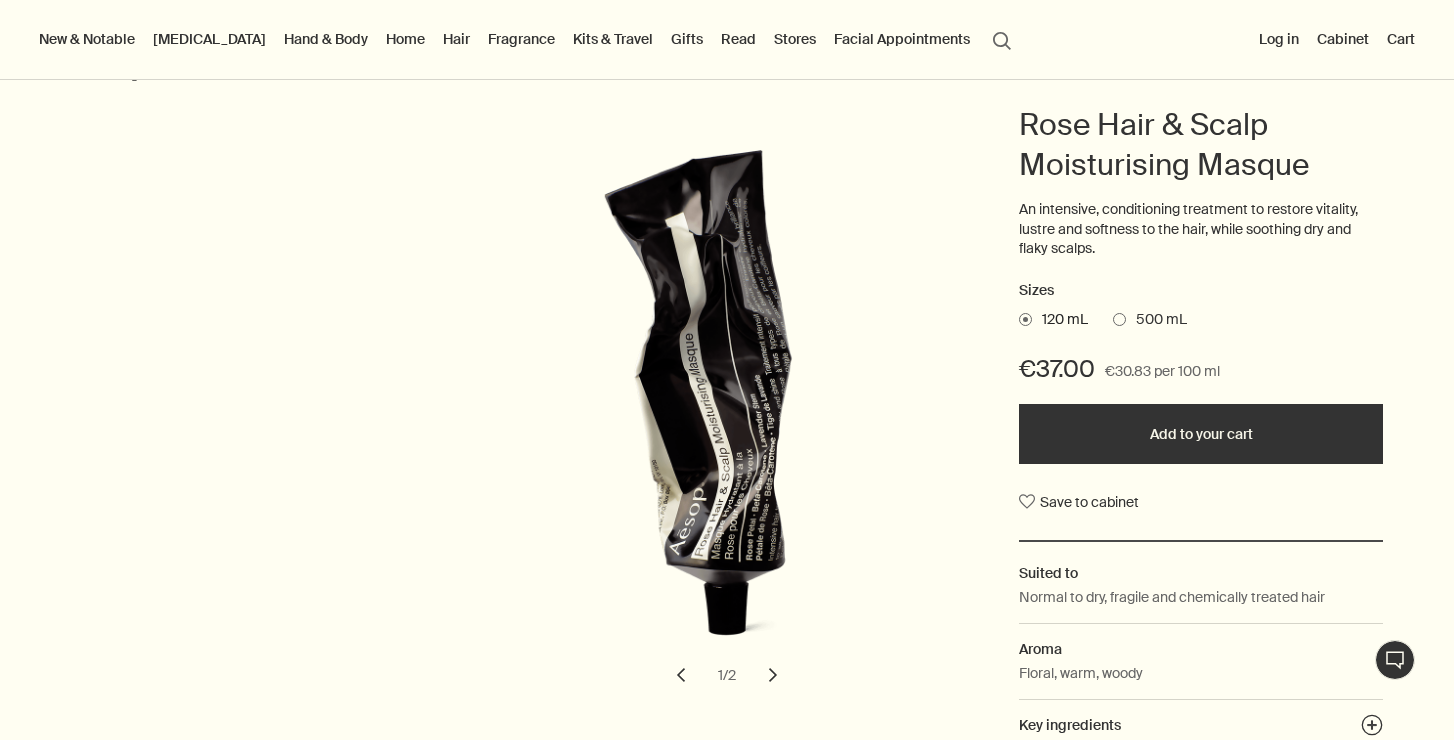 click on "chevron" at bounding box center (773, 675) 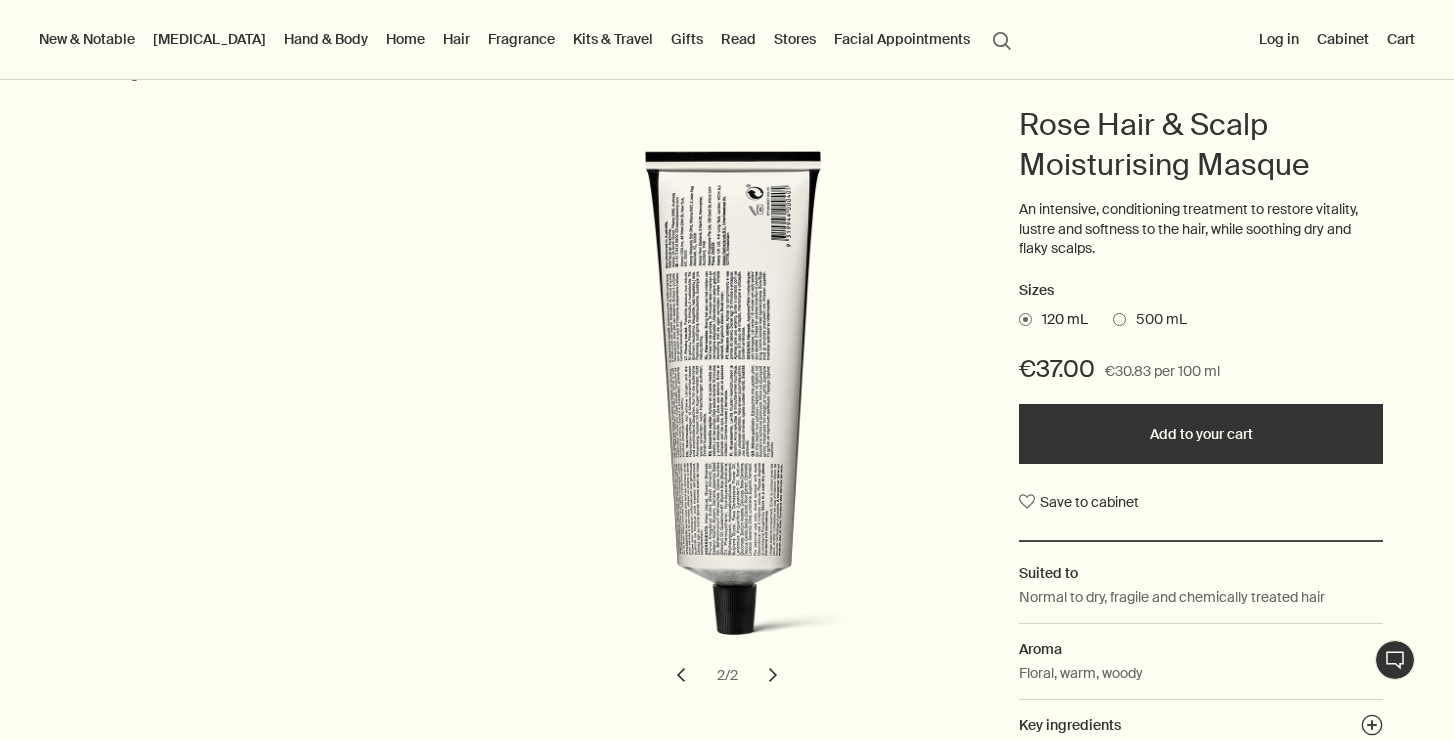 click on "chevron" at bounding box center (681, 675) 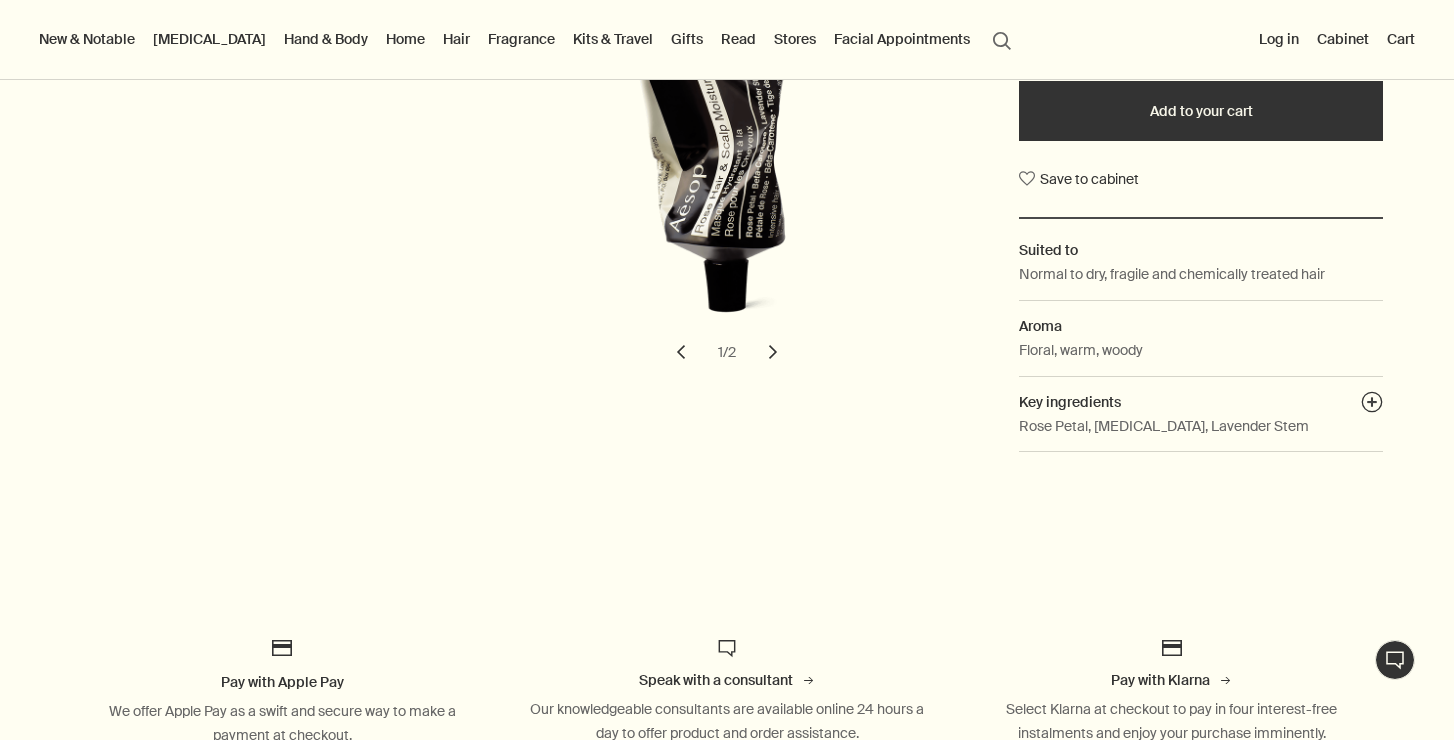 scroll, scrollTop: 0, scrollLeft: 0, axis: both 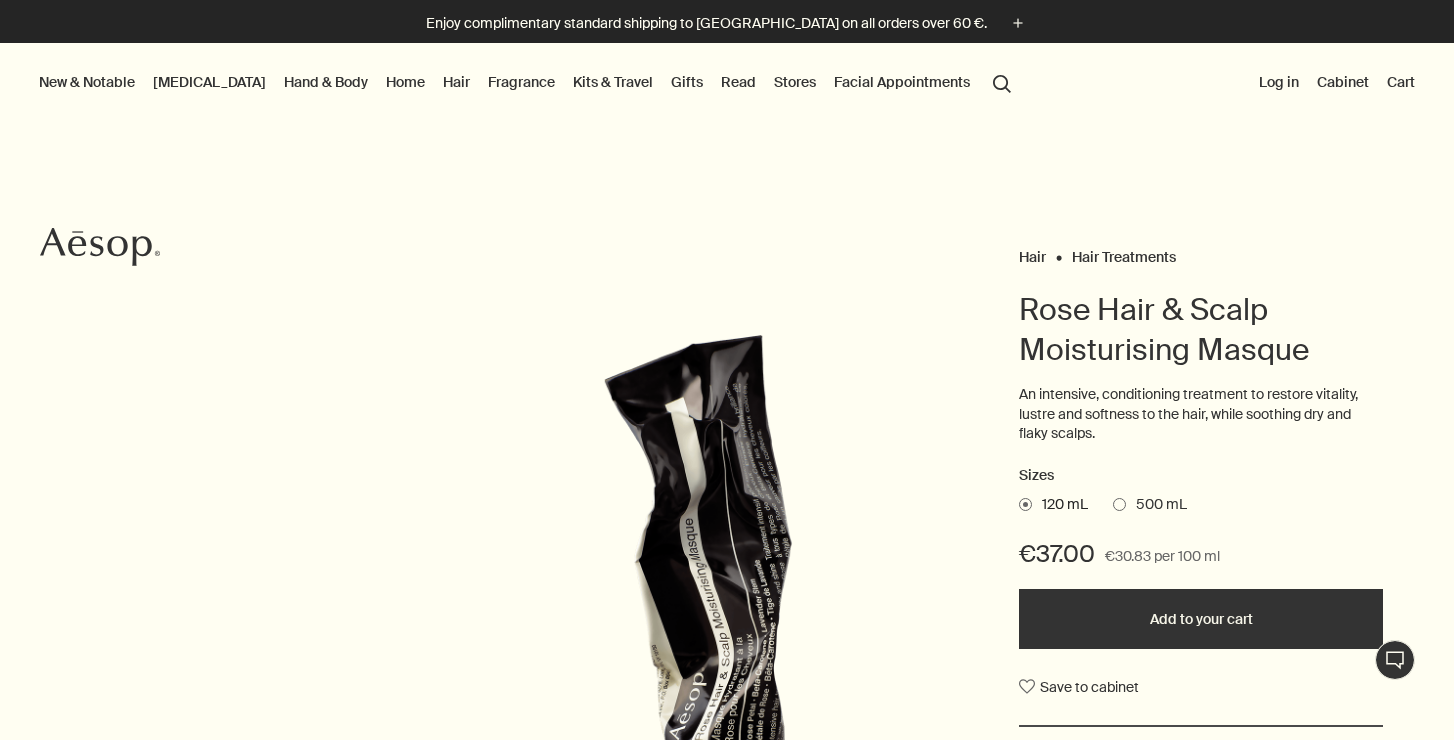 click on "Home" at bounding box center (405, 82) 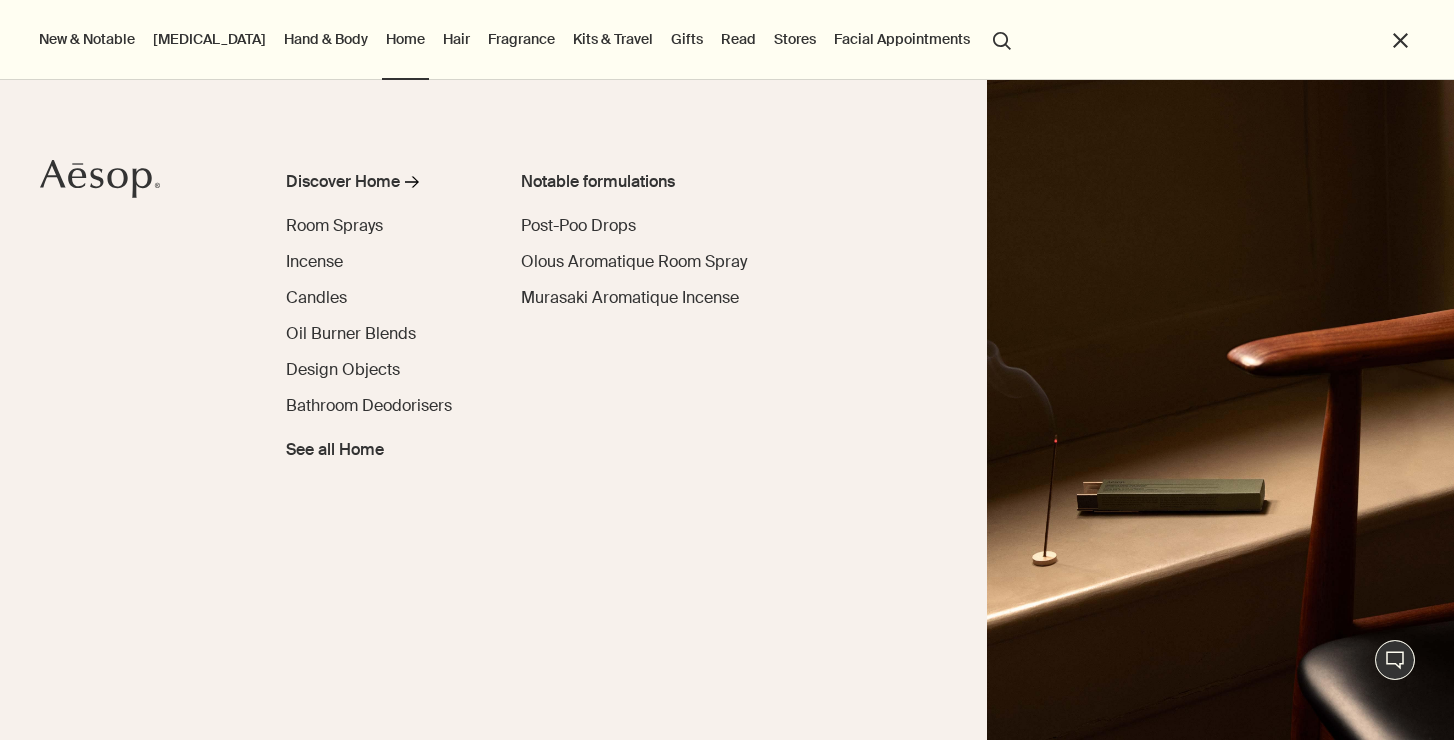 click on "[MEDICAL_DATA]" at bounding box center [209, 39] 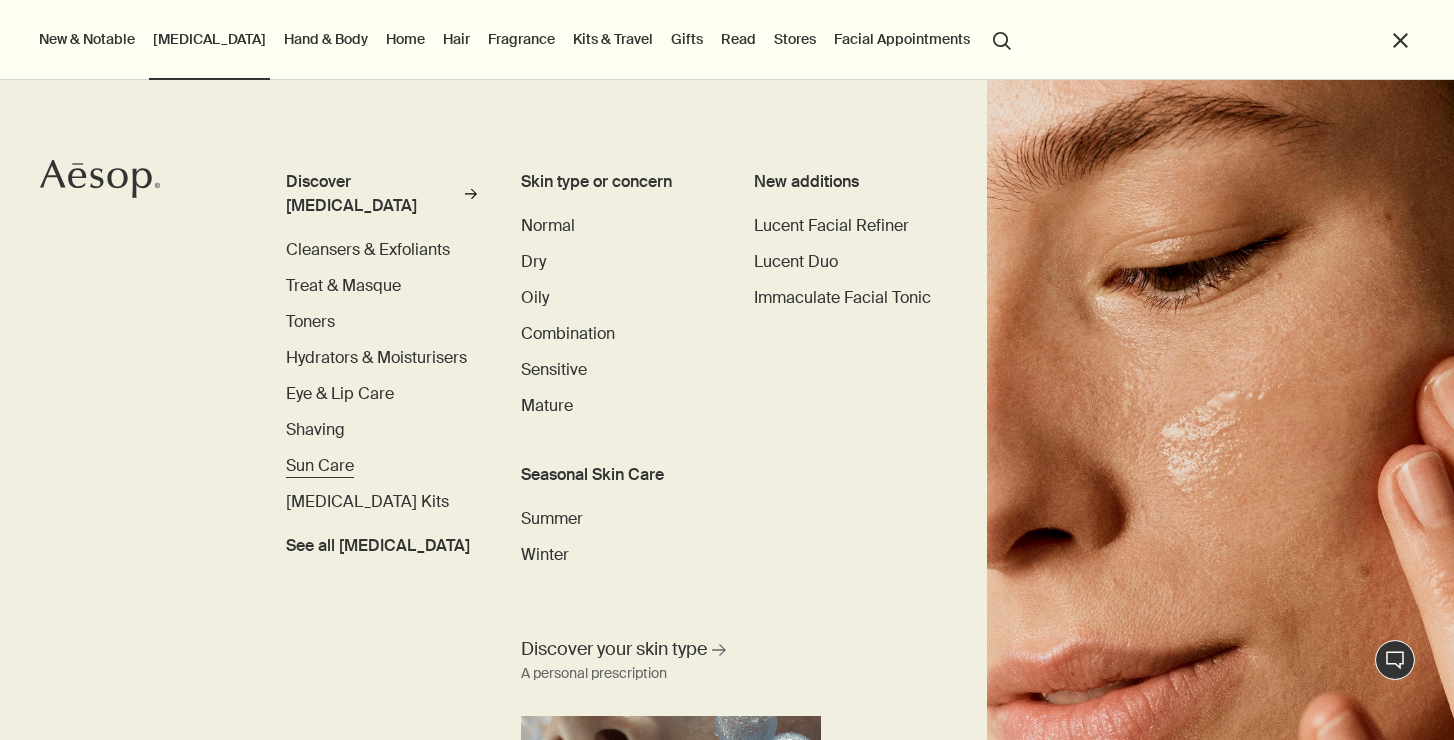 click on "Sun Care" at bounding box center [320, 465] 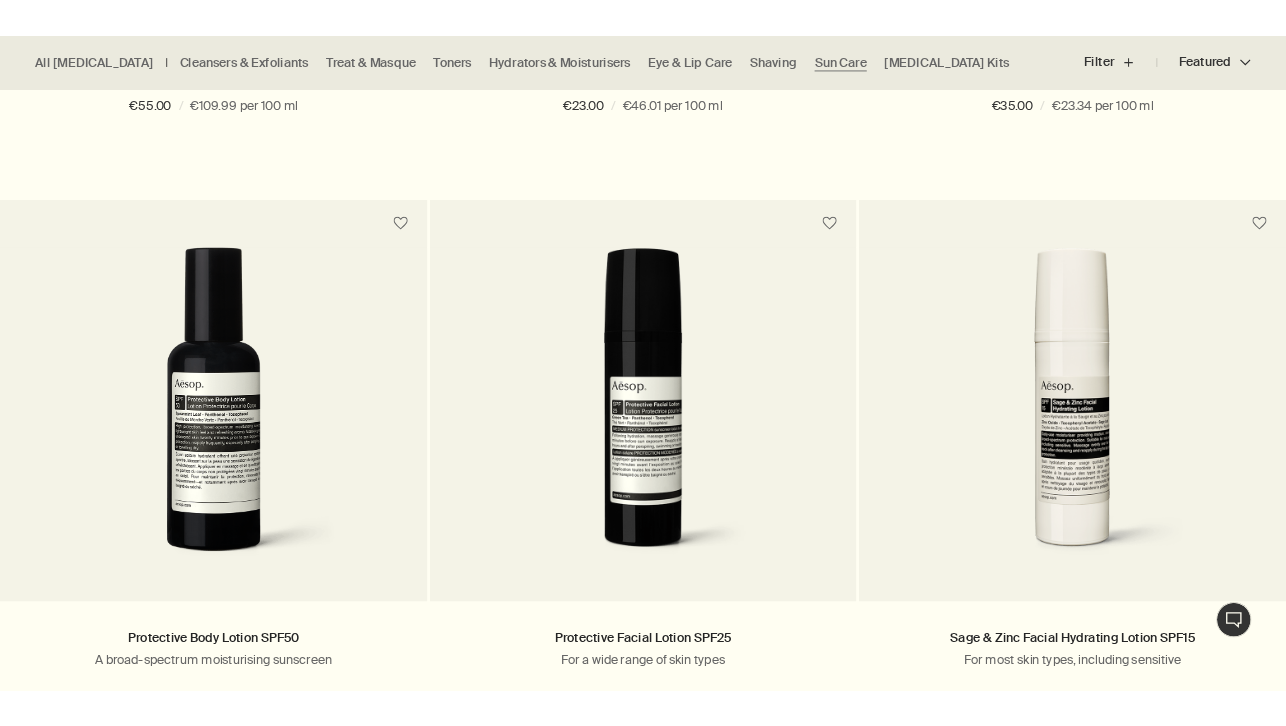 scroll, scrollTop: 1187, scrollLeft: 0, axis: vertical 